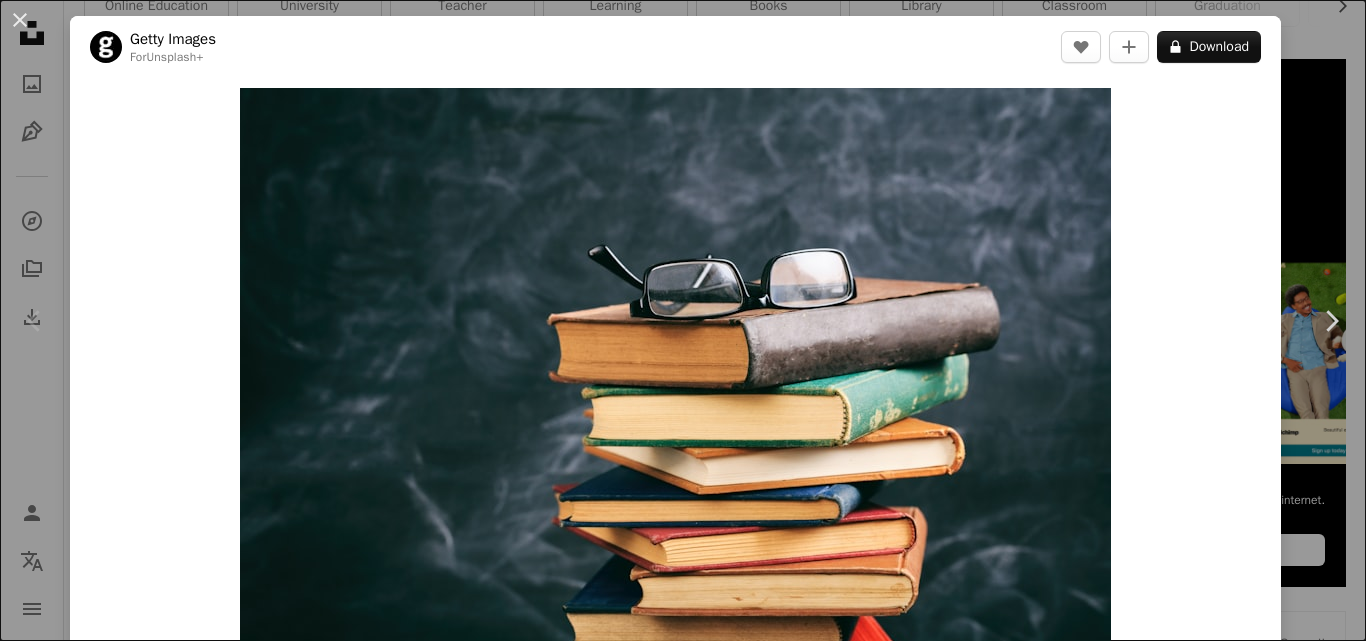 scroll, scrollTop: 440, scrollLeft: 0, axis: vertical 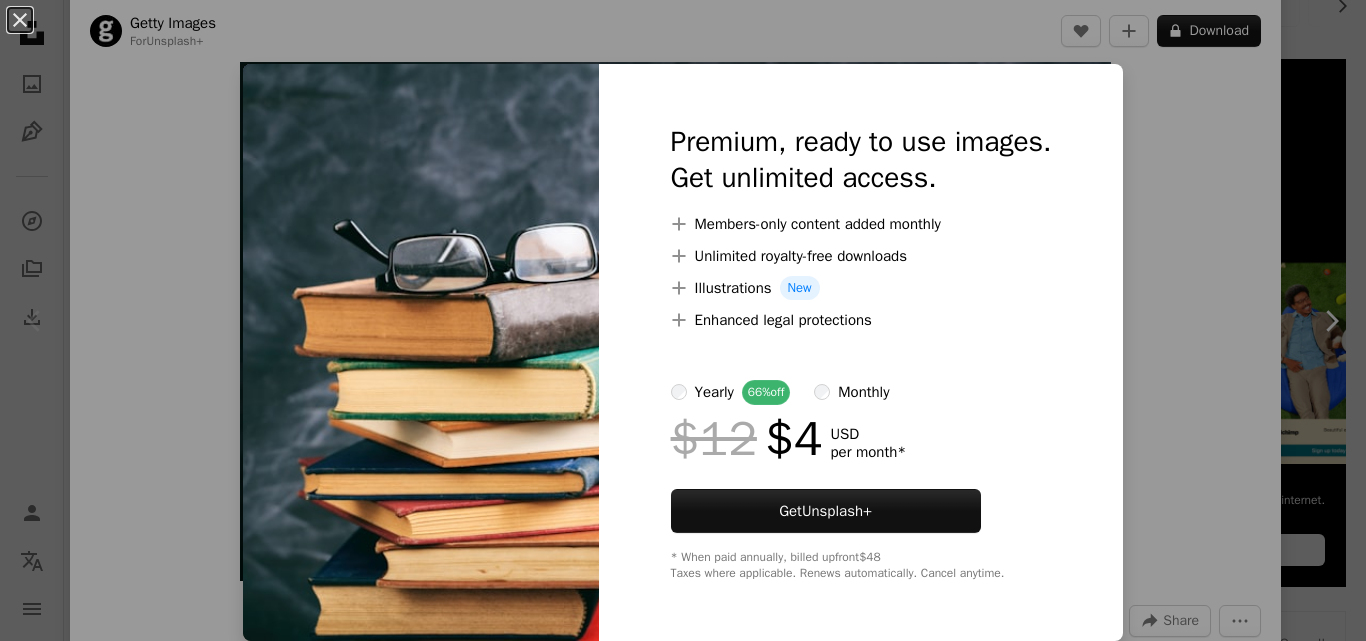 click on "An X shape Premium, ready to use images. Get unlimited access. A plus sign Members-only content added monthly A plus sign Unlimited royalty-free downloads A plus sign Illustrations  New A plus sign Enhanced legal protections yearly 66%  off monthly $12   $4 USD per month * Get  Unsplash+ * When paid annually, billed upfront  $48 Taxes where applicable. Renews automatically. Cancel anytime." at bounding box center [683, 320] 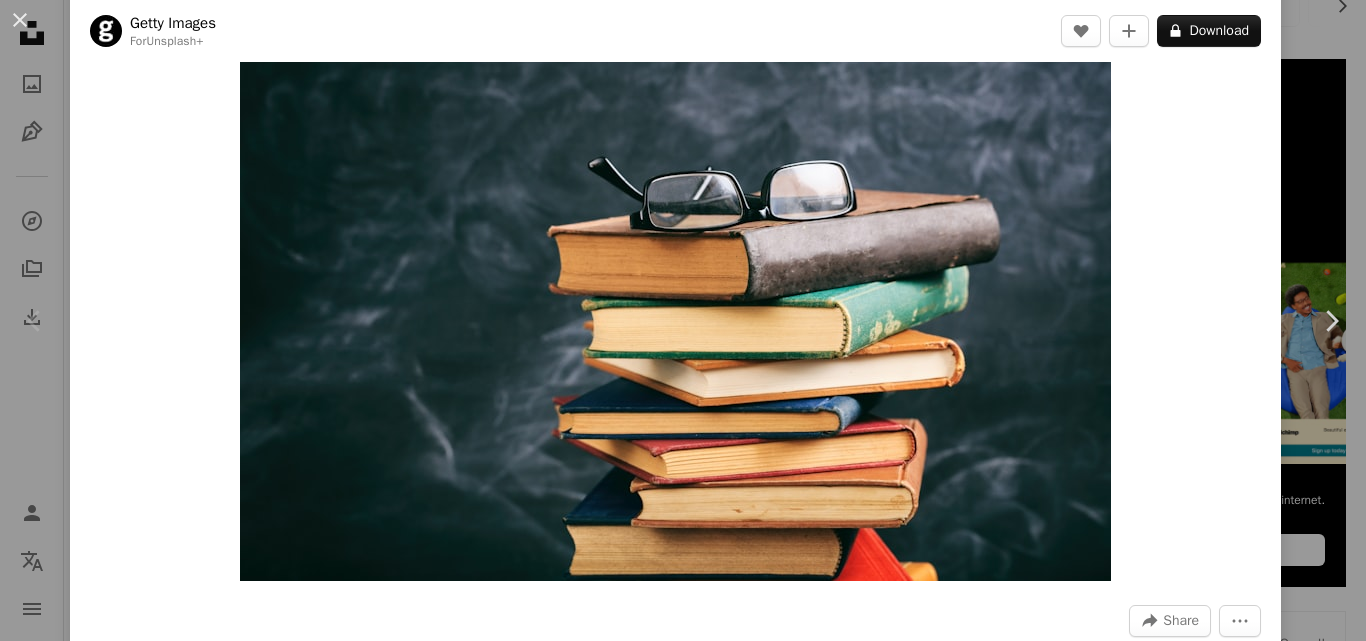 click on "A map marker [CITY], [COUNTRY] Calendar outlined Published on April 22, 2023 Safety Licensed under the Unsplash+ License book education paper [COUNTRY] learning university reading eye diary horizontal literature antique stack retro style hardcover book heap Public domain images From this series Plus sign for Unsplash+ Plus sign for Unsplash+ Plus sign for Unsplash+ Related images Plus sign for Unsplash+ A heart A plus sign [NAME] For Unsplash+ A lock Download Plus sign for Unsplash+ A heart A plus sign [NAME] For Unsplash+ A lock Download Plus sign for Unsplash+ A heart A plus sign [BRAND] For Unsplash+ A lock Download Plus sign for Unsplash+ A heart A plus sign [NAME] For Unsplash+ A lock Download Plus sign for Unsplash+ A heart A plus sign [NAME] For Unsplash+ A lock Download" at bounding box center (683, 320) 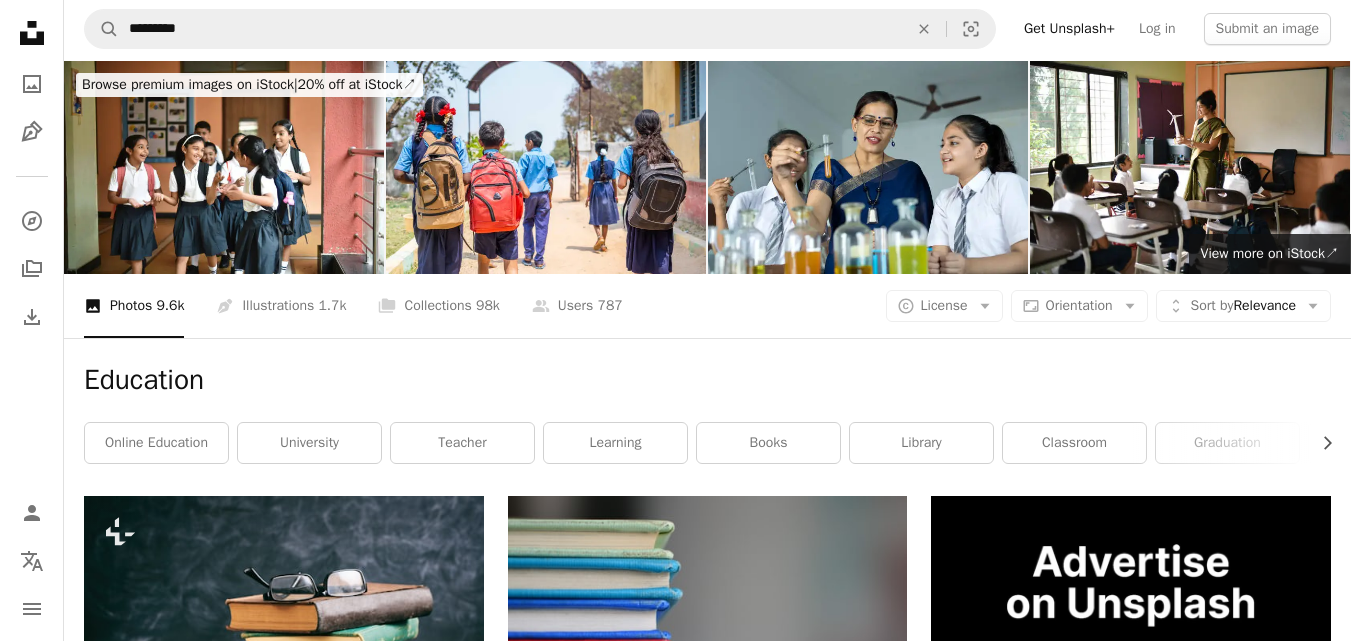 scroll, scrollTop: 0, scrollLeft: 0, axis: both 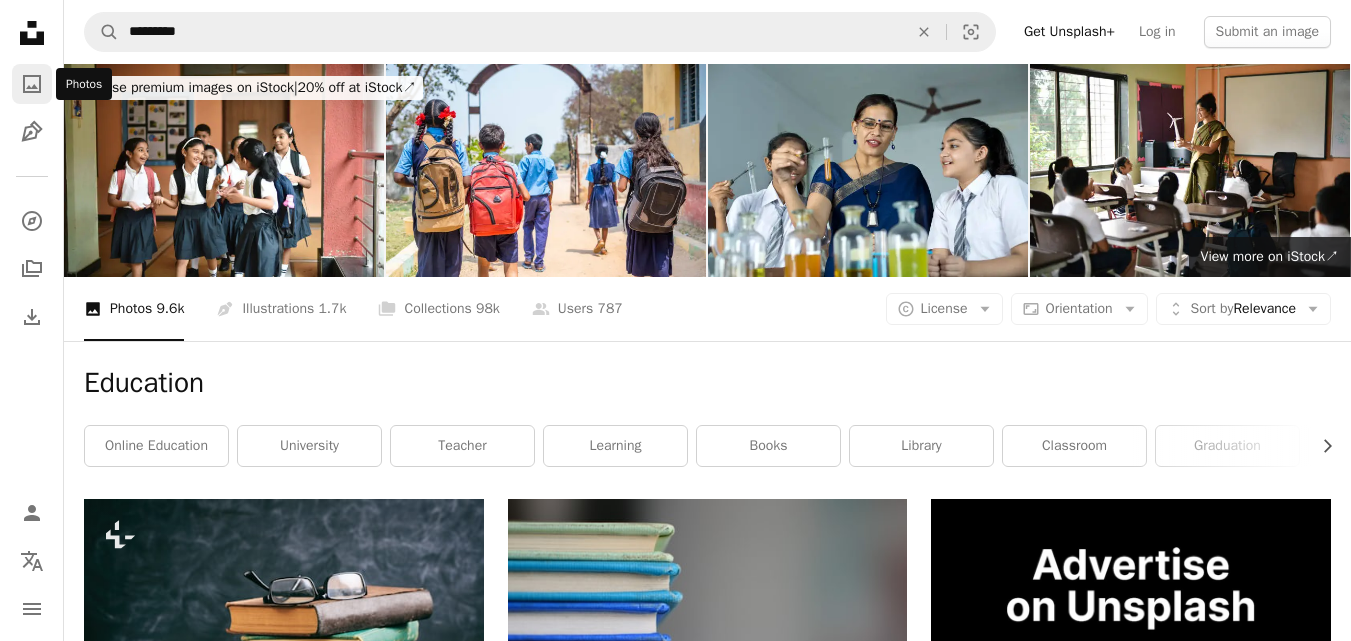 click on "A photo" at bounding box center [32, 84] 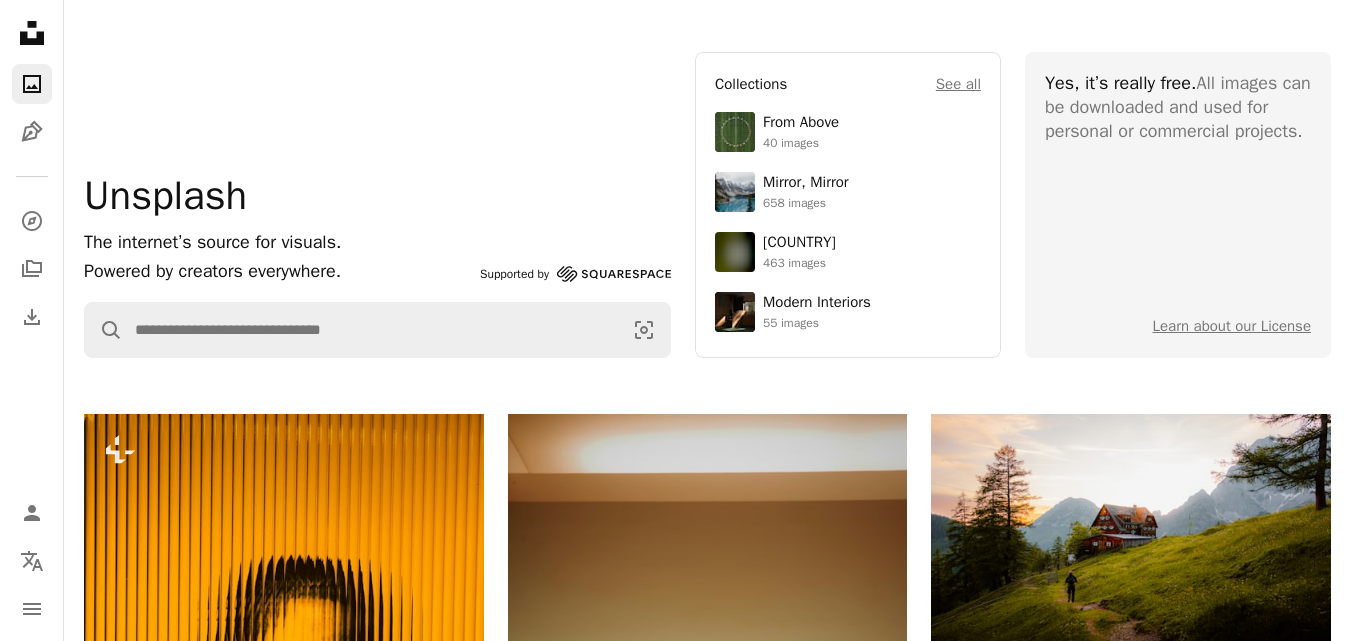 scroll, scrollTop: 0, scrollLeft: 0, axis: both 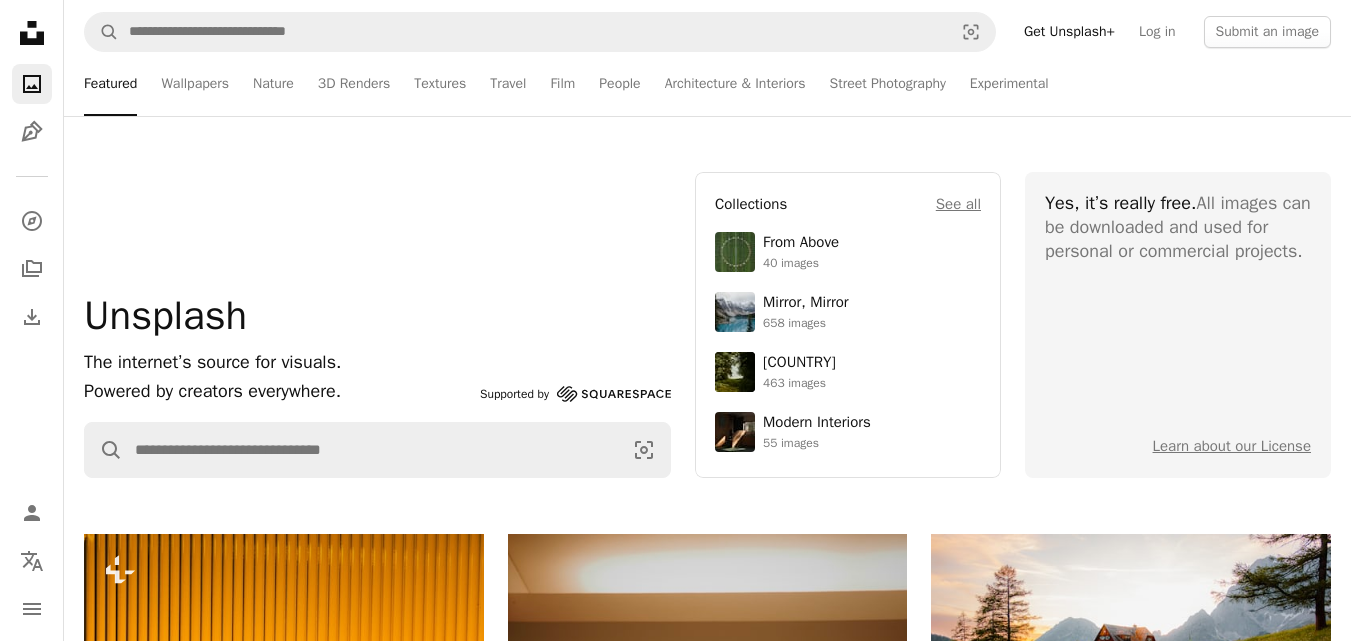 click on "Get Unsplash+" at bounding box center [1069, 32] 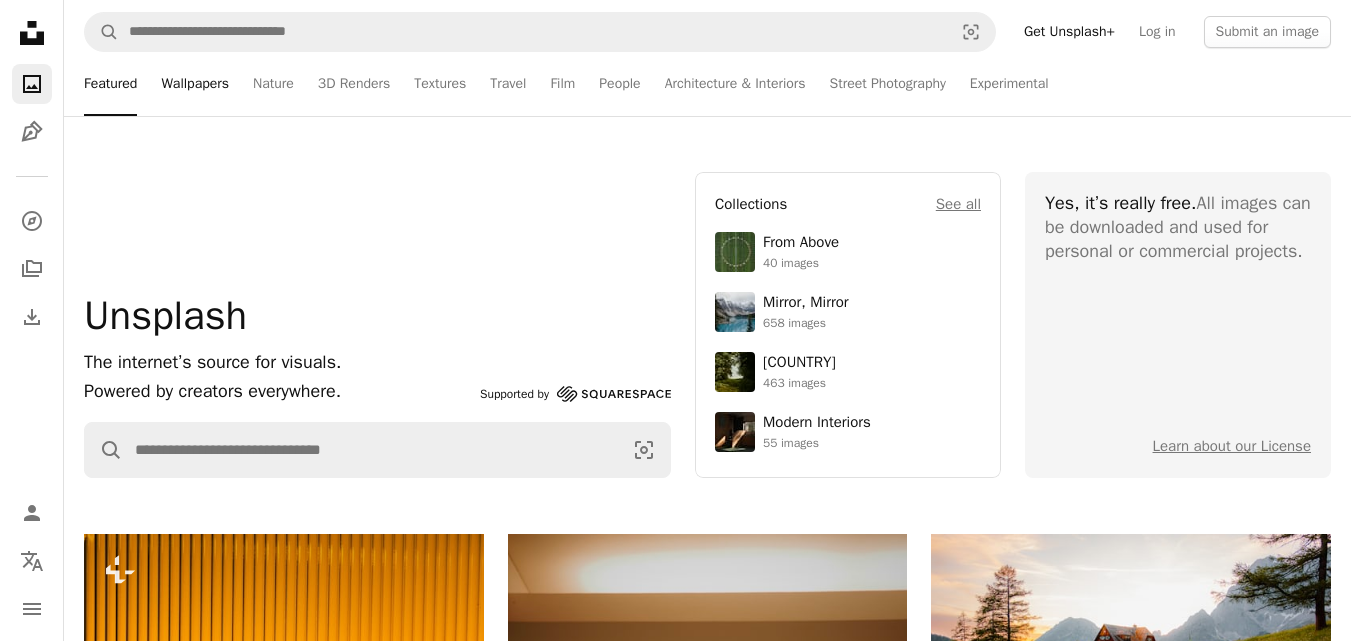 click on "Wallpapers" at bounding box center (195, 84) 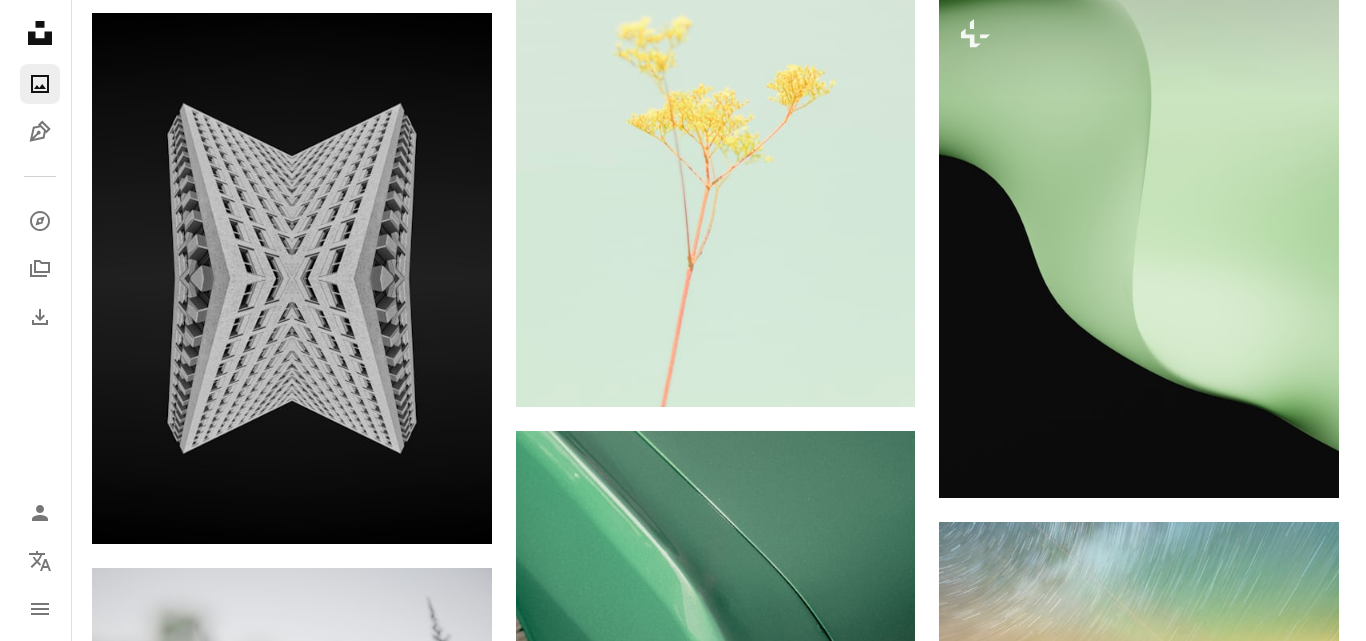 scroll, scrollTop: 1680, scrollLeft: 0, axis: vertical 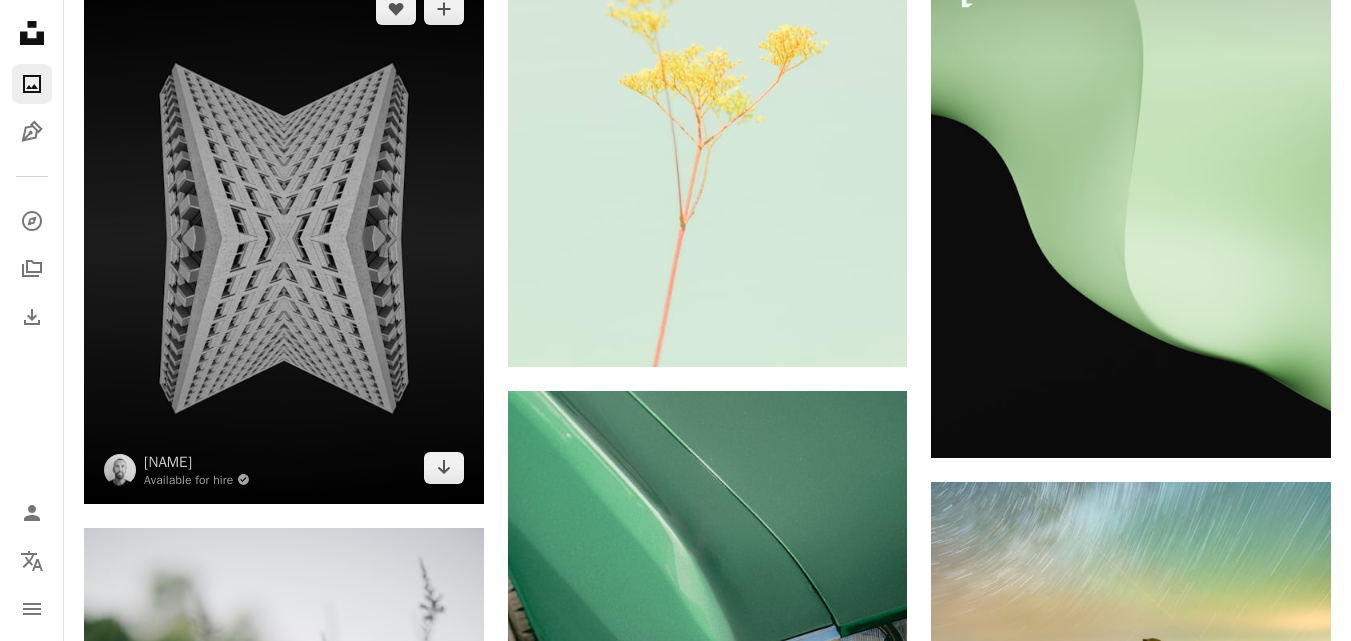 drag, startPoint x: 319, startPoint y: 270, endPoint x: 253, endPoint y: 315, distance: 79.881165 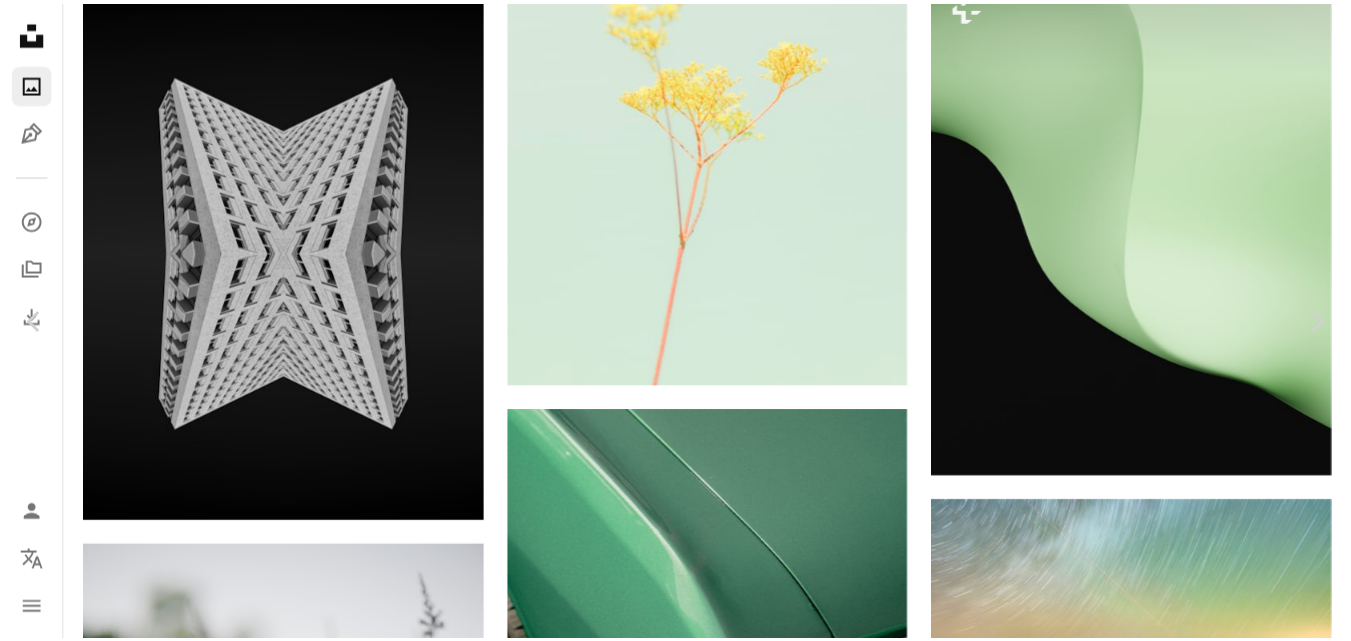 scroll, scrollTop: 0, scrollLeft: 0, axis: both 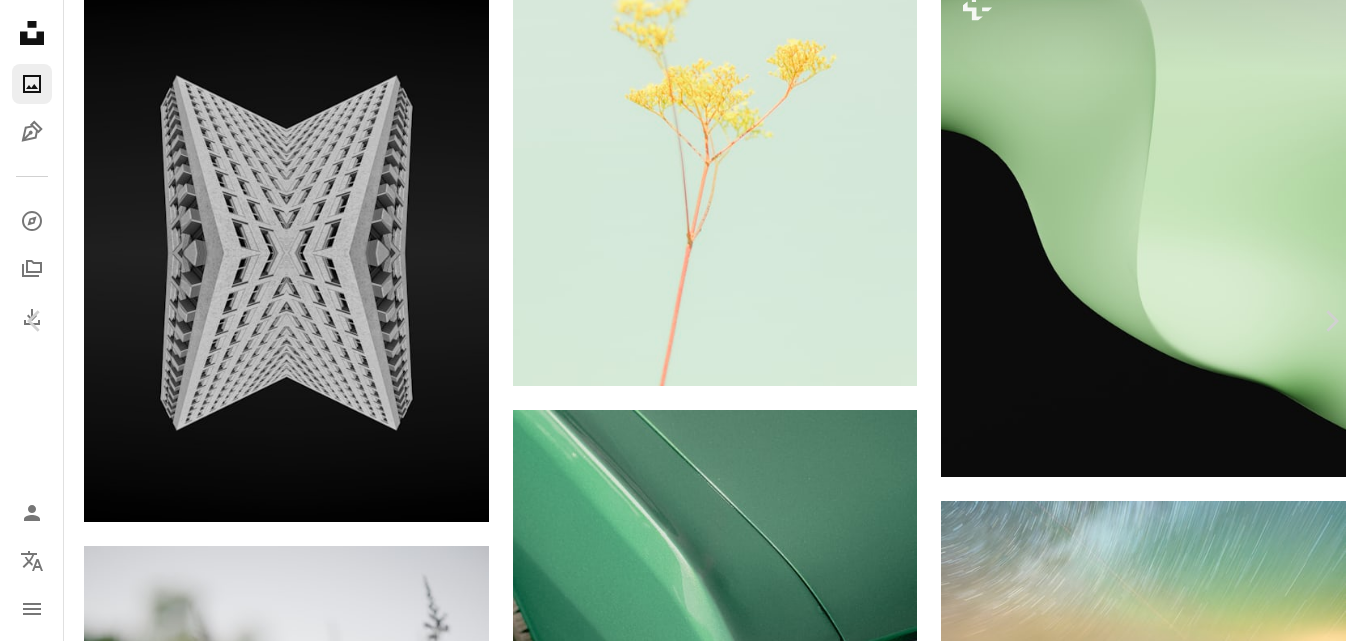 click on "A map marker [CITY], [COUNTRY] Calendar outlined Published 3 days ago Camera [BRAND], [PRODUCT] Safety Free to use under the Unsplash License abstract building city architecture apartment wallpapers backgrounds windows monochrome modern symmetry art jewelry urban diamond town accessory tower accessories gemstone Free images Browse premium related images on iStock | Save 20% with code UNSPLASH20 View more on iStock ↗ Related images A heart A plus sign [NAME] Arrow pointing down A heart A plus sign [NAME] Arrow pointing down Plus sign for Unsplash+ A heart A plus sign Resource Database For A lock" at bounding box center (683, 4944) 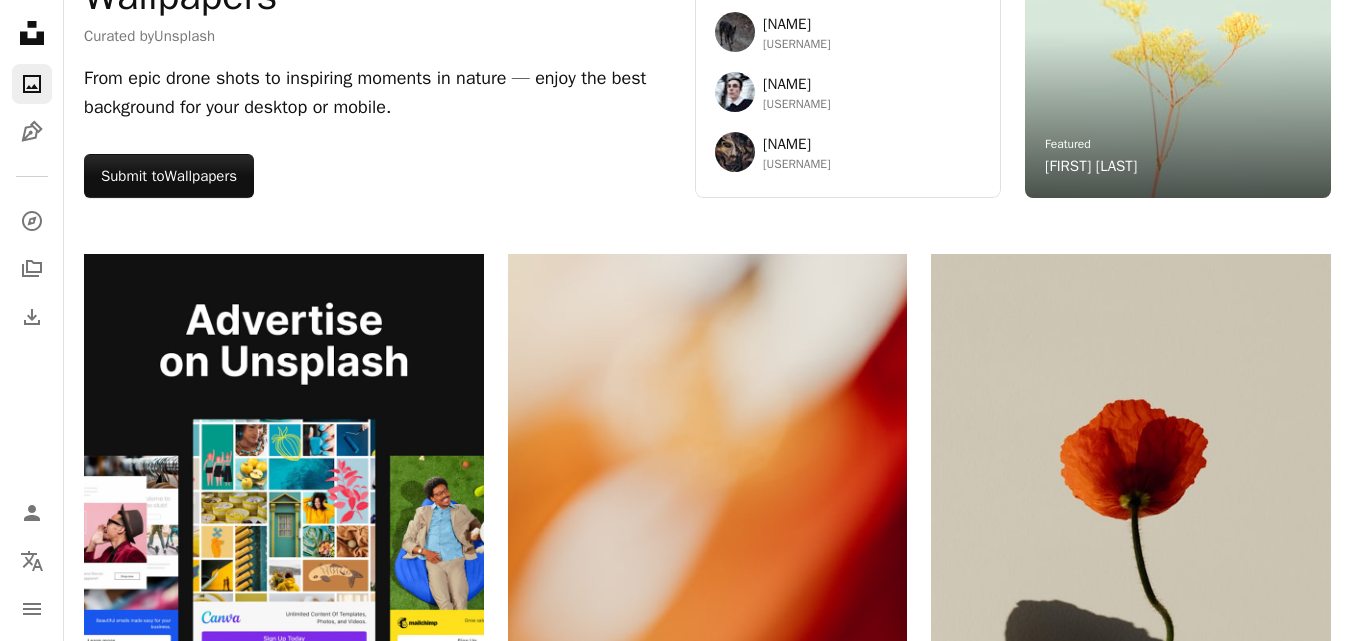 scroll, scrollTop: 0, scrollLeft: 0, axis: both 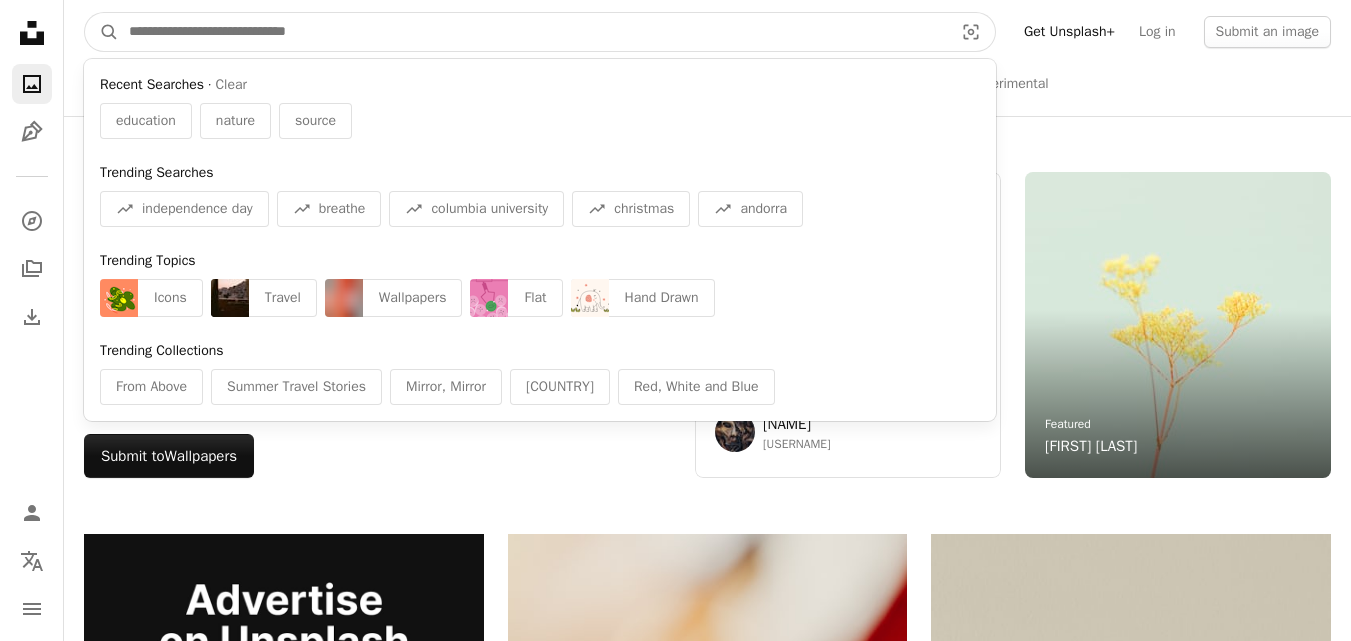 click at bounding box center (533, 32) 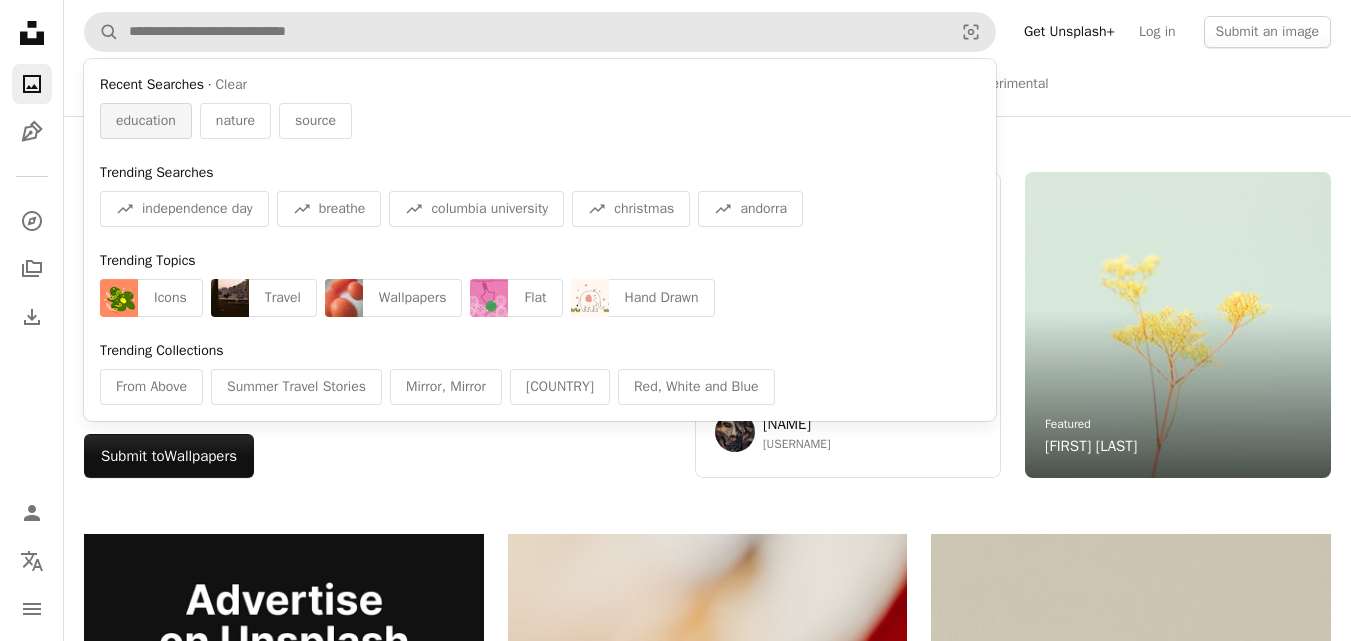 click on "education" at bounding box center [146, 121] 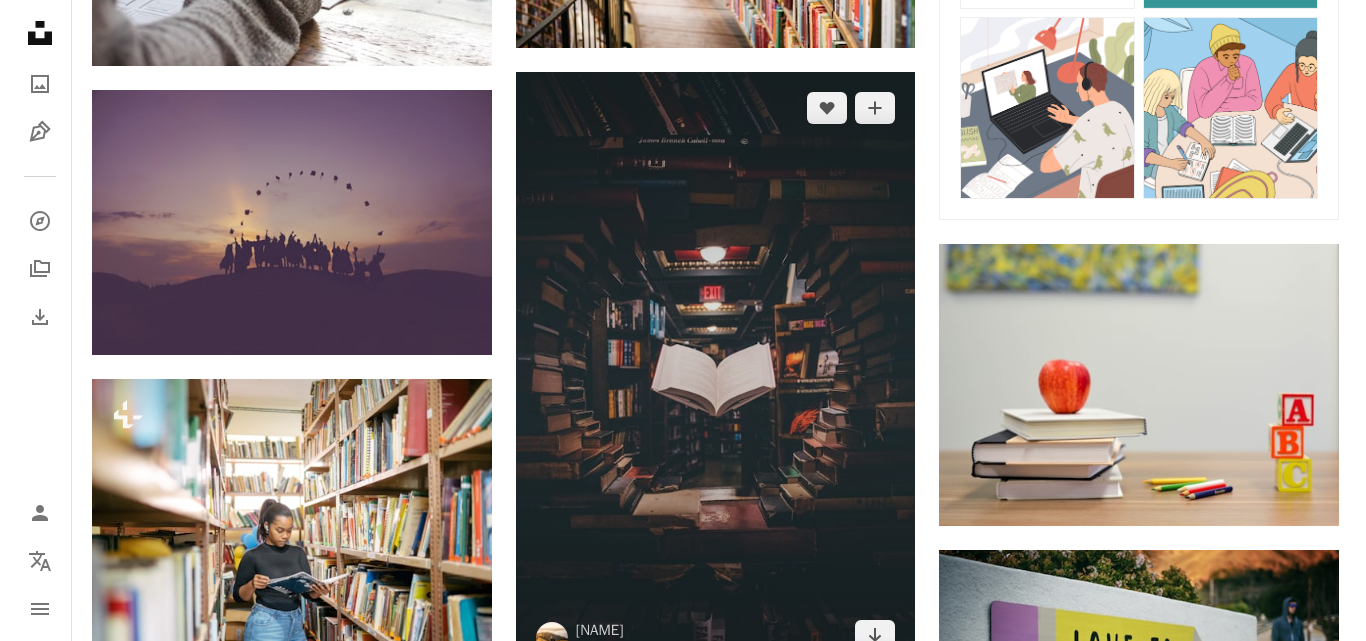 scroll, scrollTop: 1320, scrollLeft: 0, axis: vertical 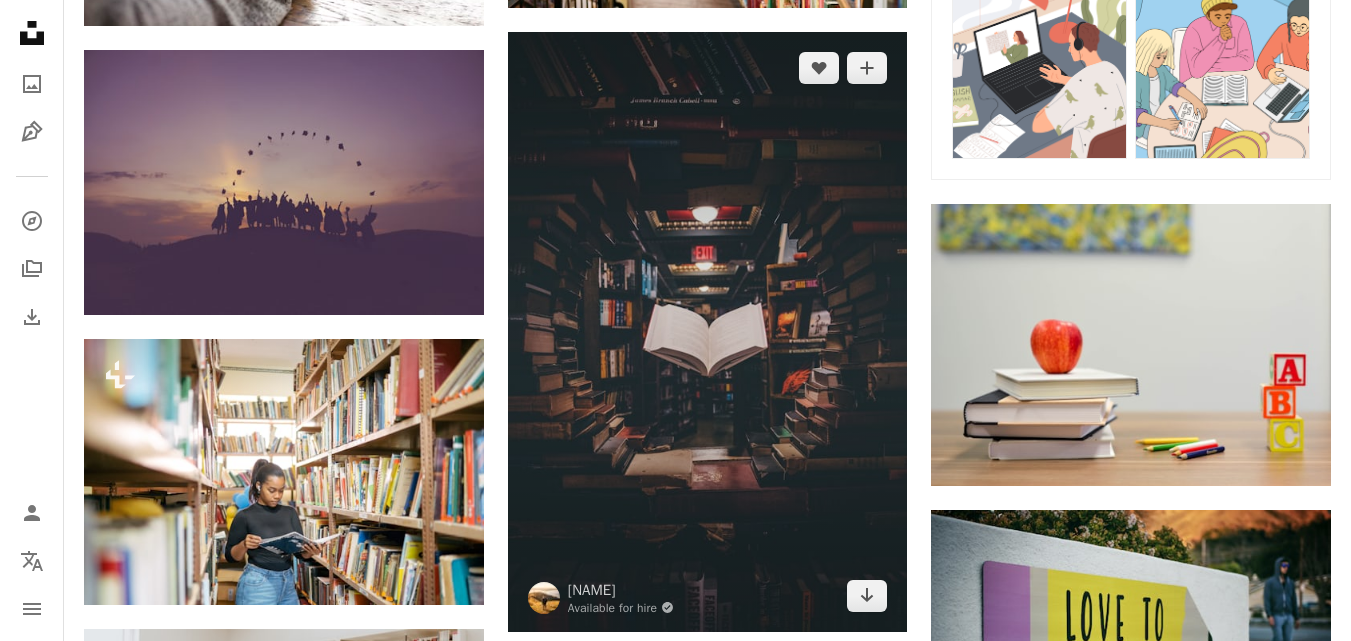click at bounding box center [708, 332] 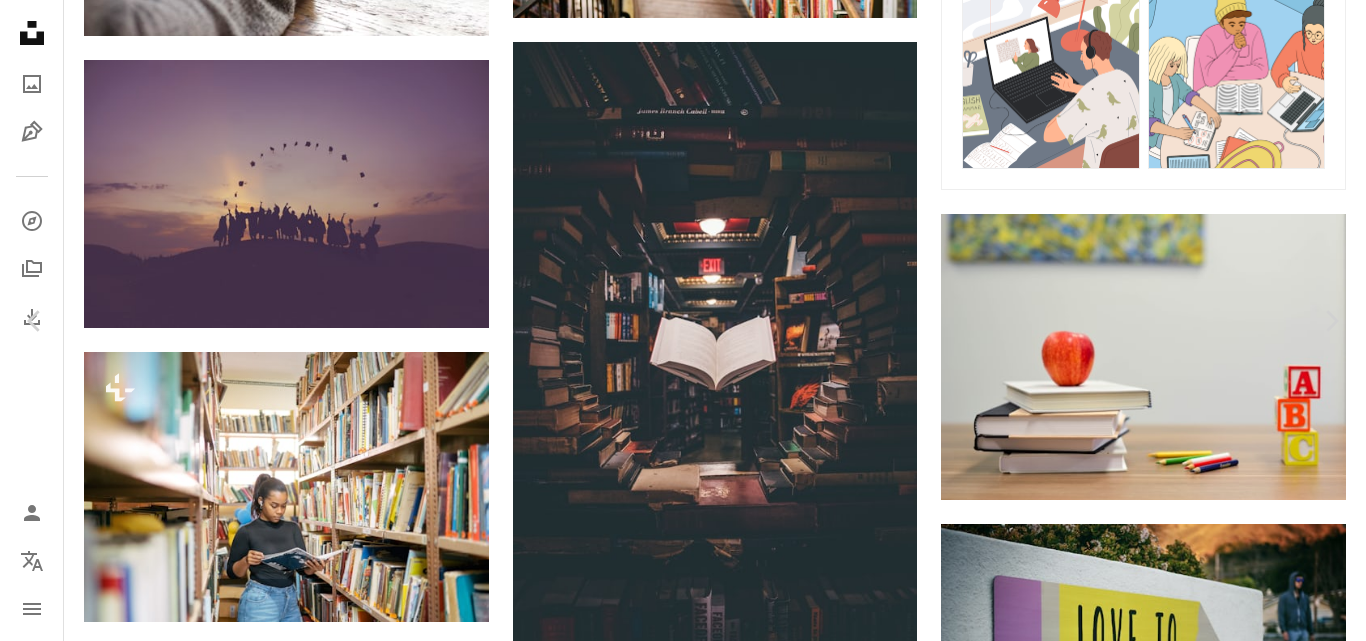 click on "Chevron down" at bounding box center (1244, 3250) 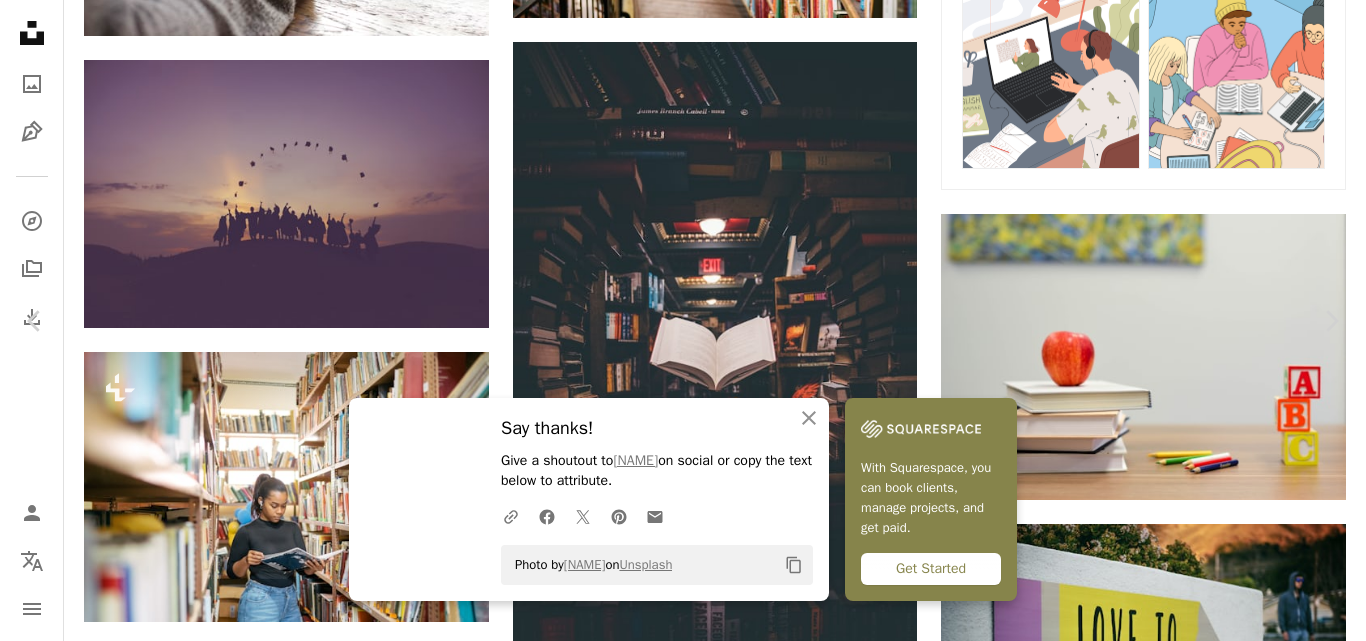scroll, scrollTop: 0, scrollLeft: 0, axis: both 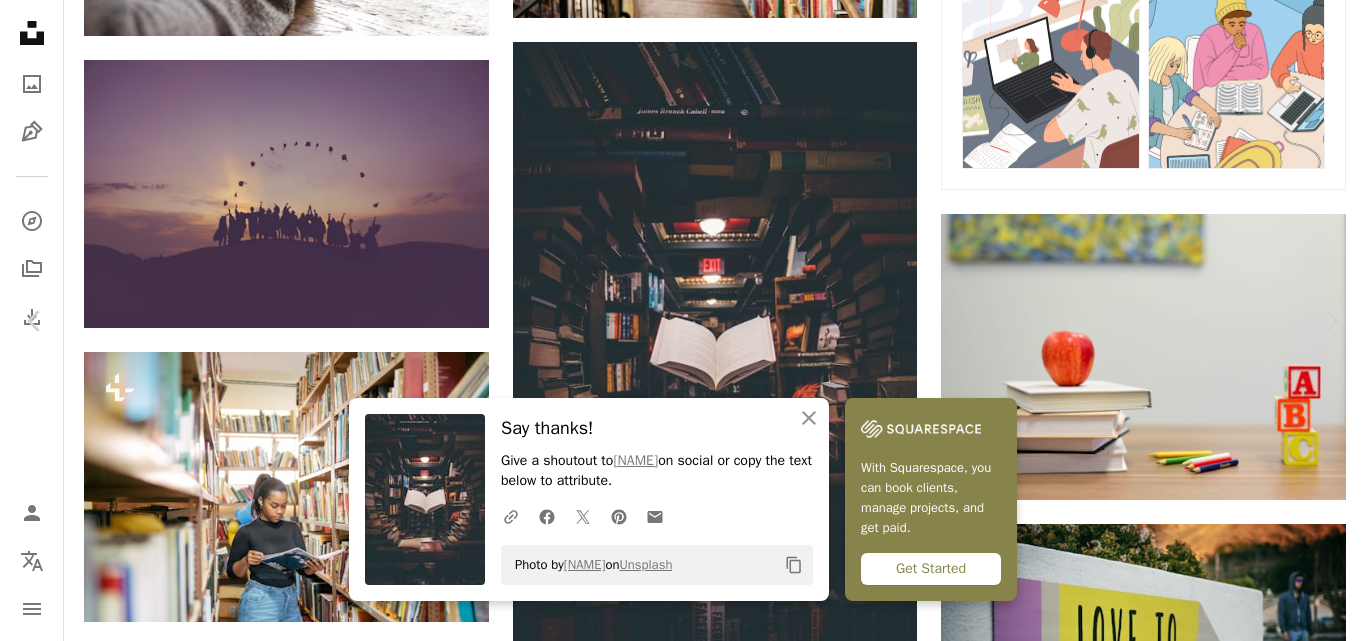 click on "Zoom in" at bounding box center [675, 3581] 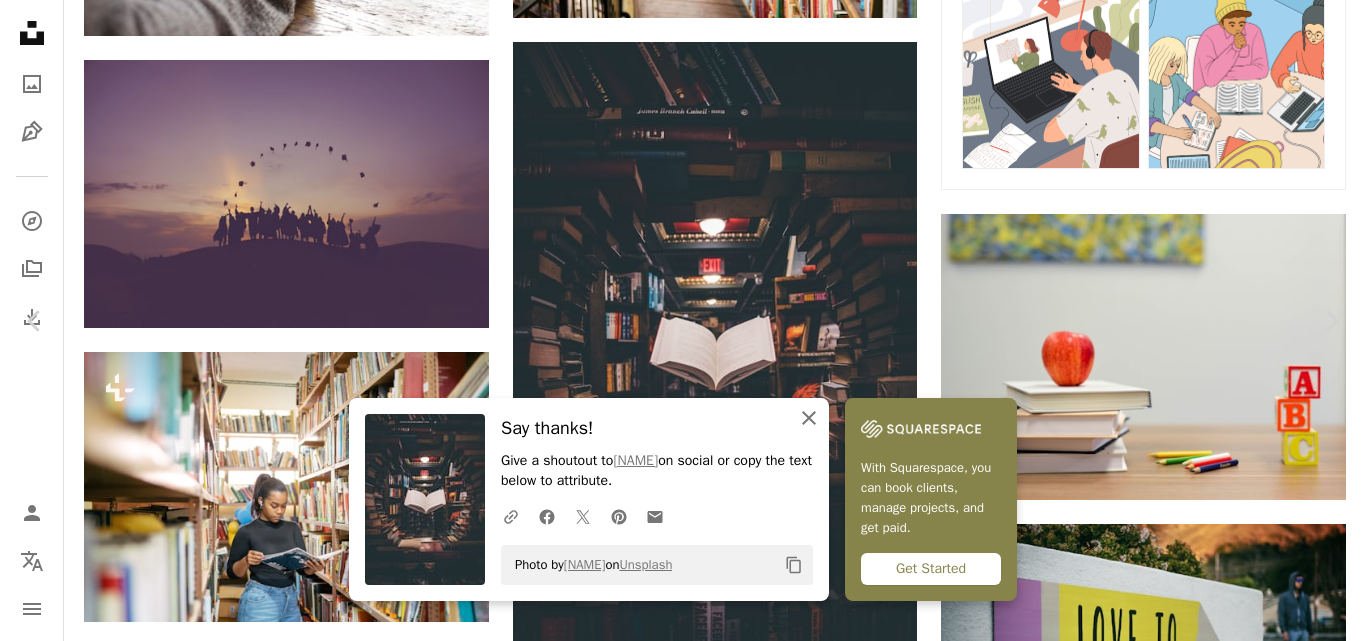 click on "An X shape" at bounding box center (809, 418) 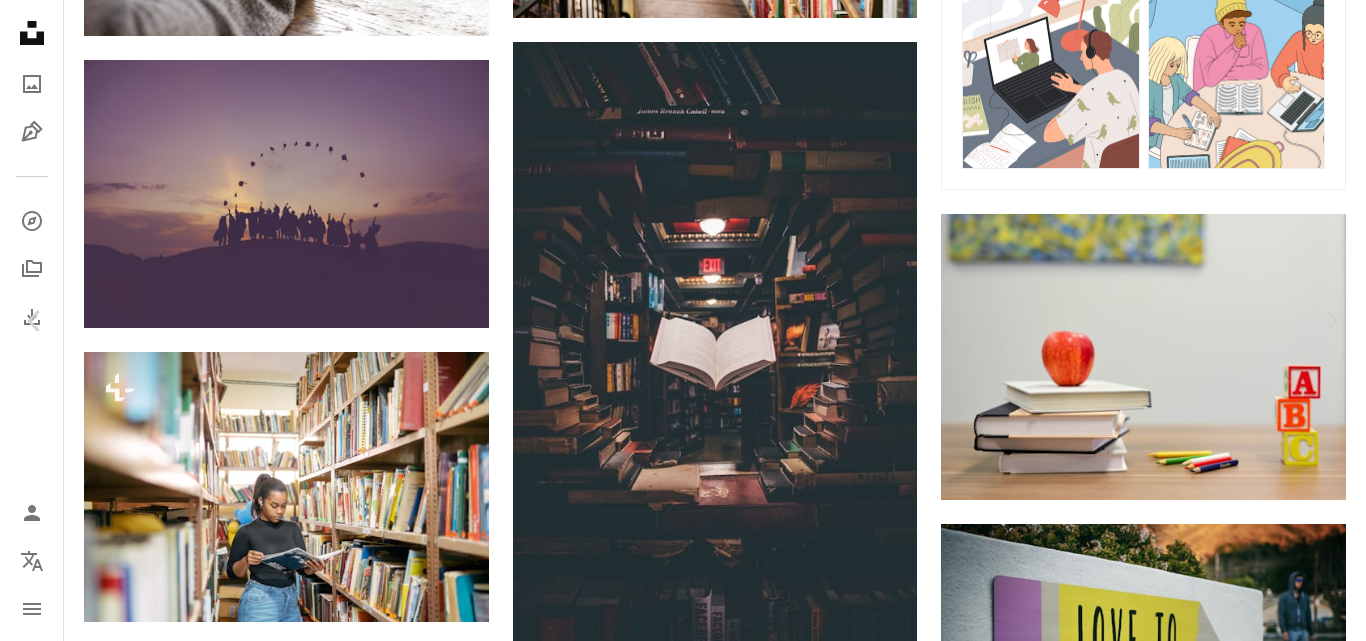 click on "Zoom in" at bounding box center (675, 3581) 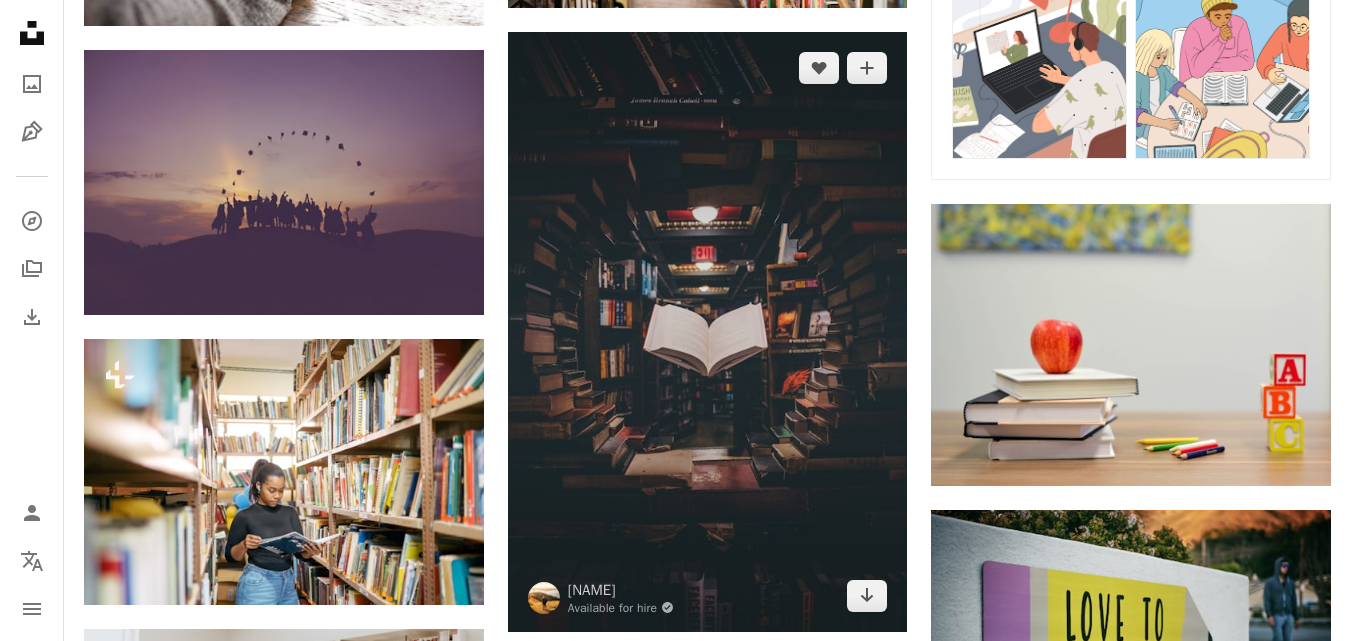 drag, startPoint x: 724, startPoint y: 361, endPoint x: 700, endPoint y: 274, distance: 90.24966 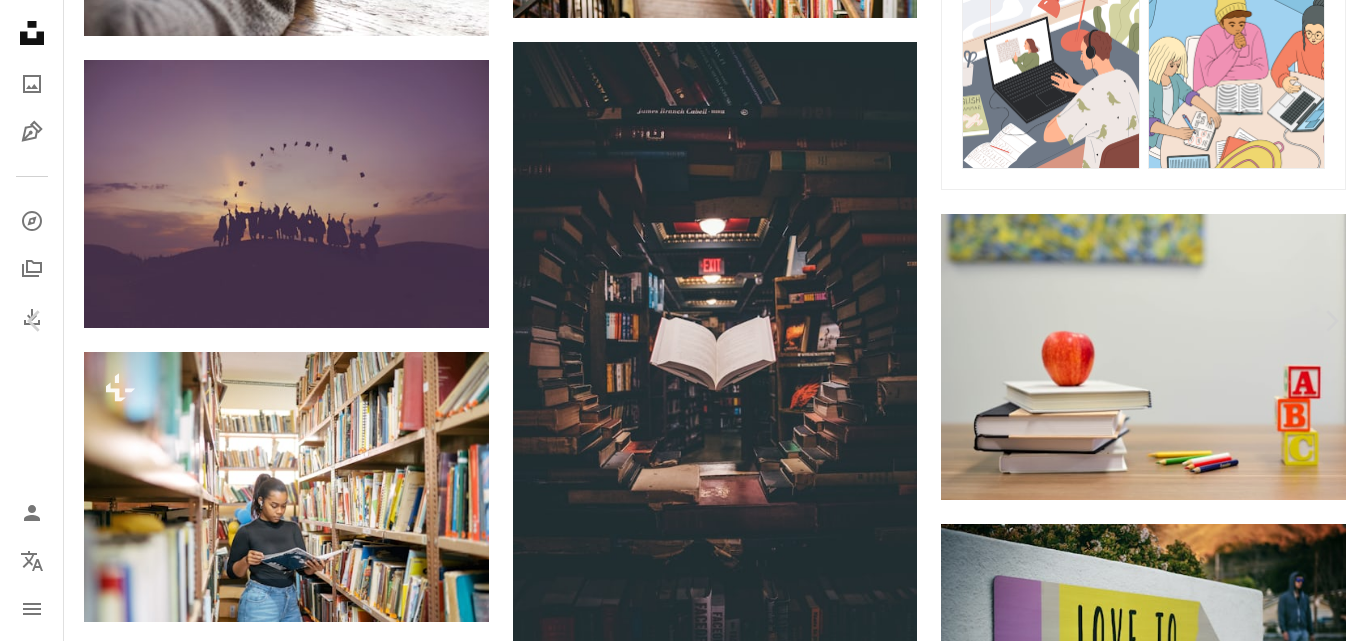 scroll, scrollTop: 280, scrollLeft: 0, axis: vertical 